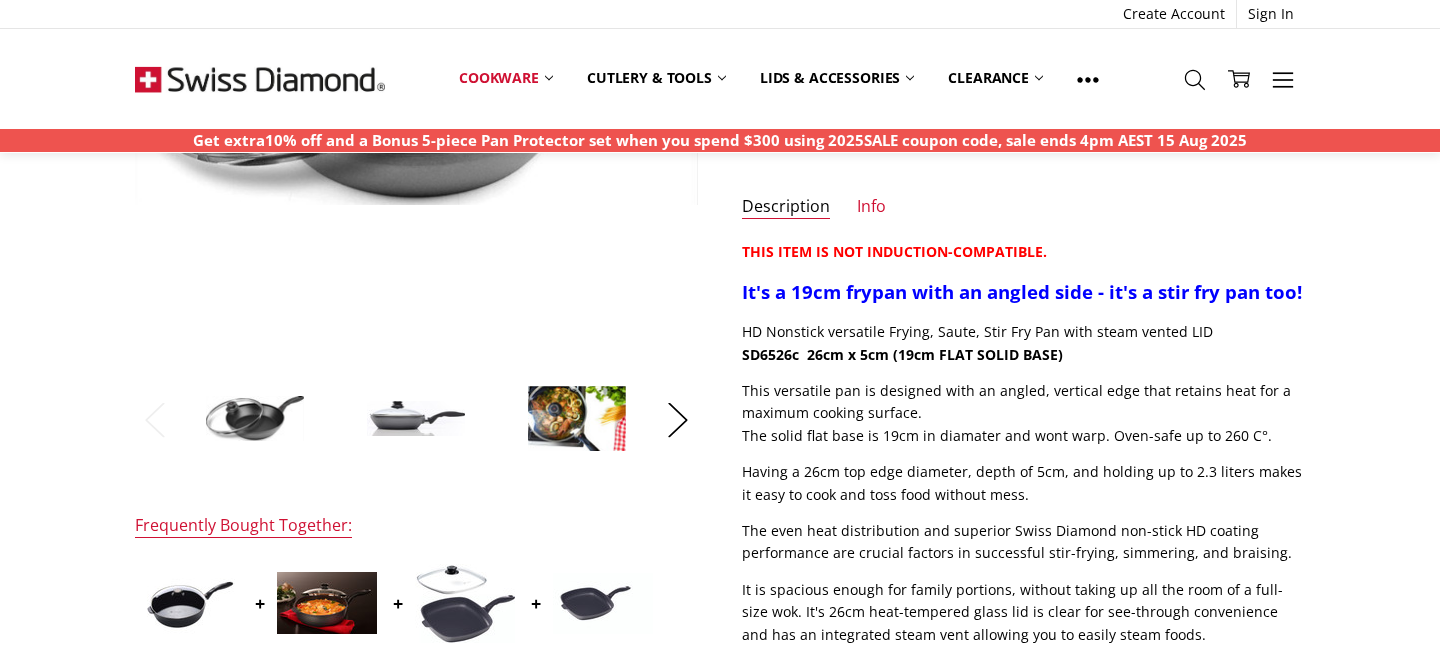 scroll, scrollTop: 427, scrollLeft: 0, axis: vertical 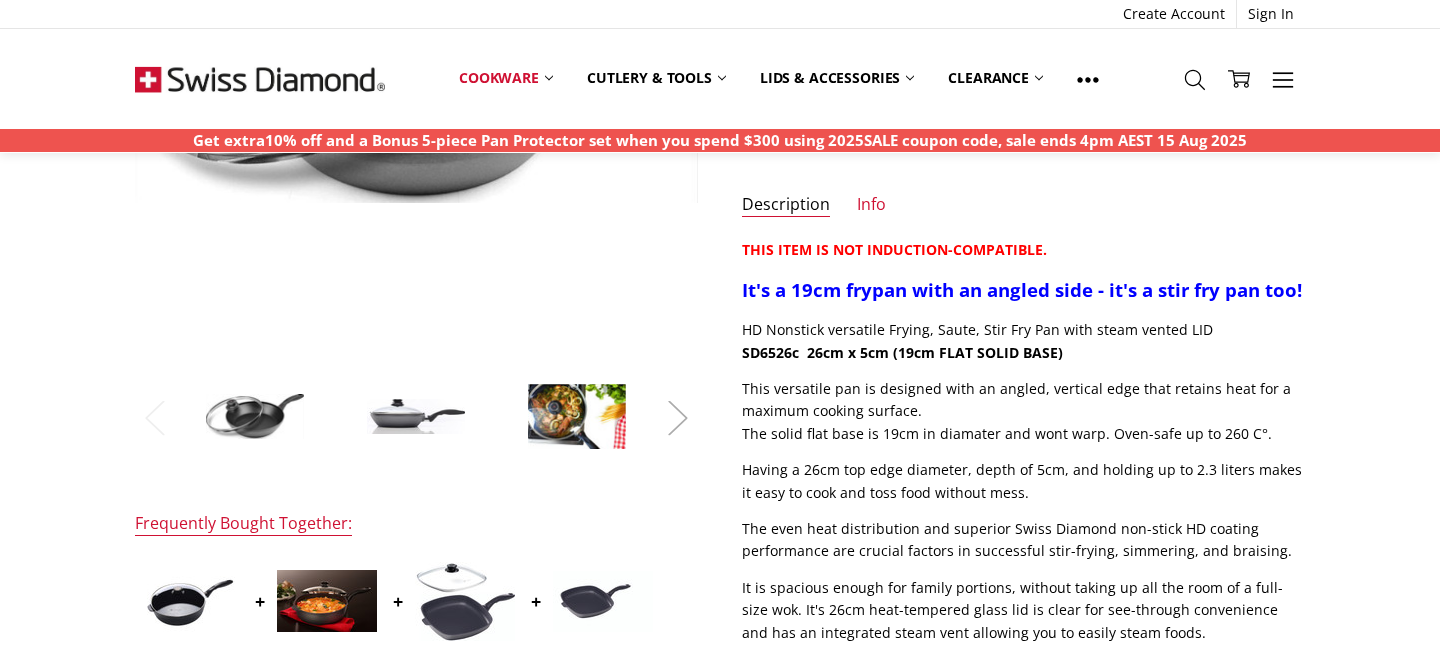 click on "Next" at bounding box center [678, 417] 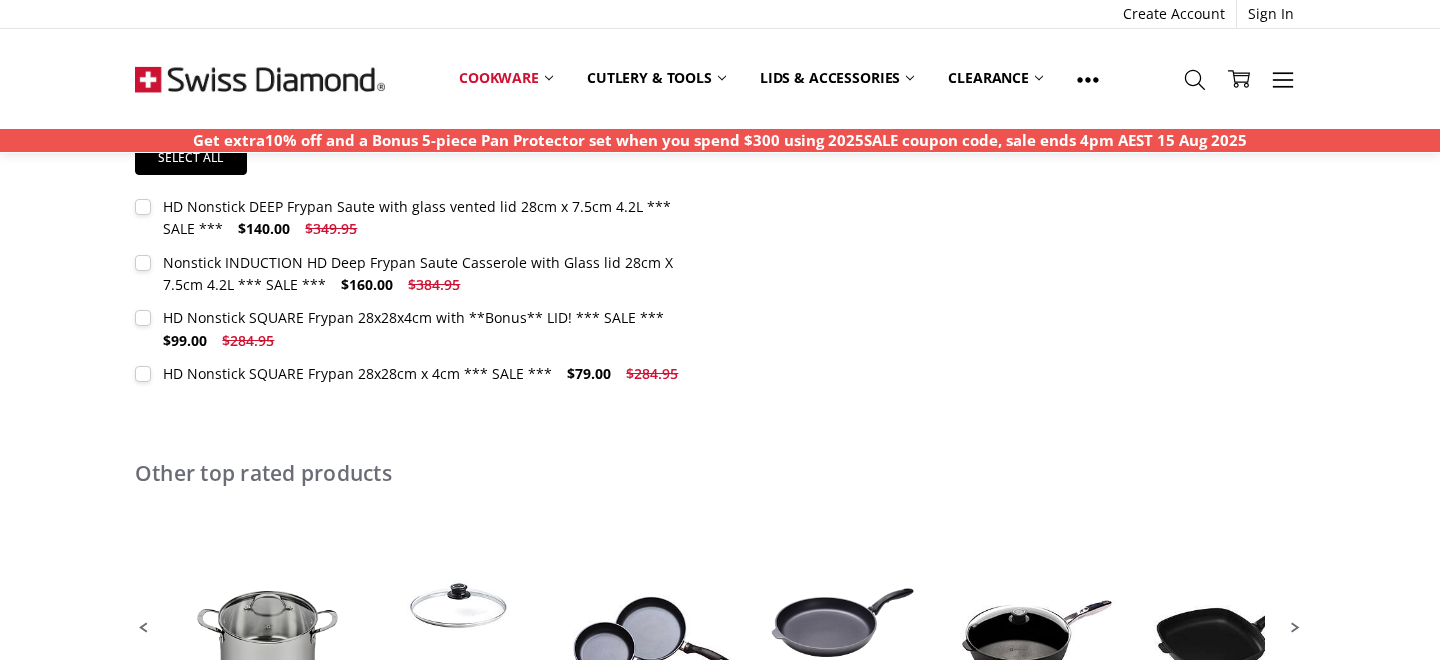 scroll, scrollTop: 0, scrollLeft: 0, axis: both 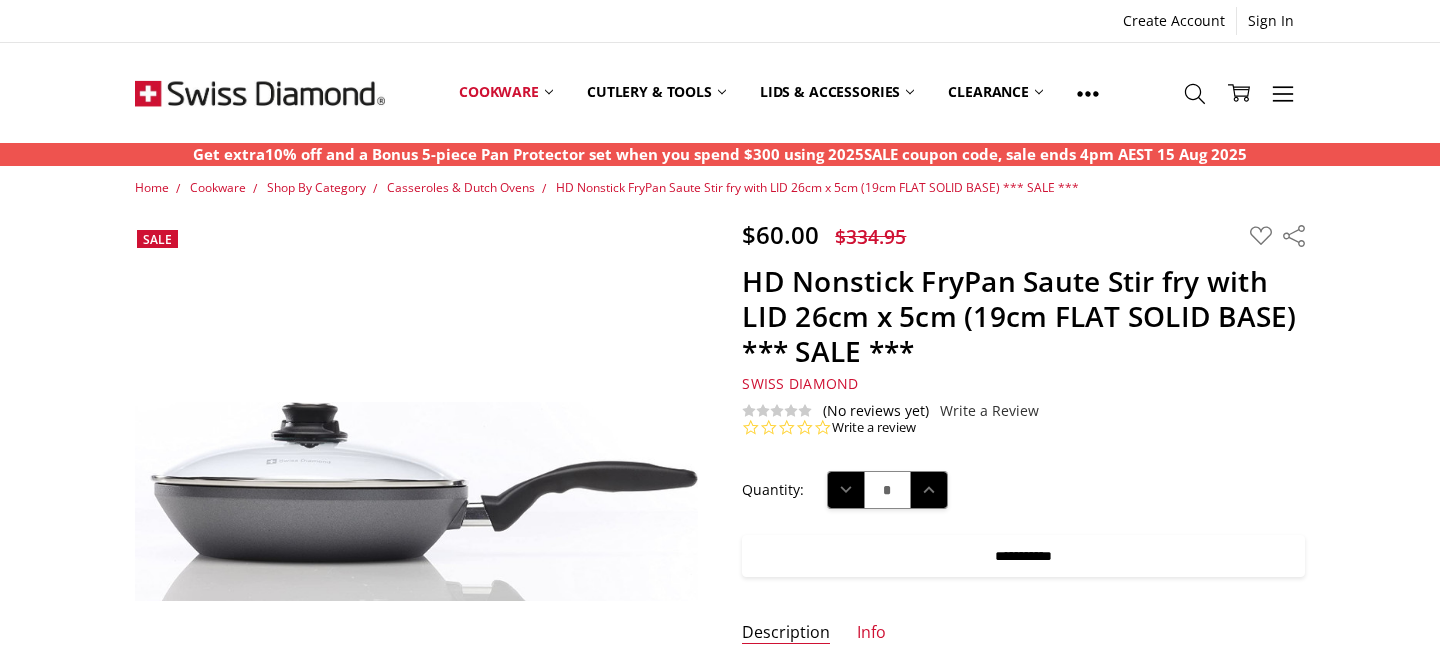 click on "**********" at bounding box center [1023, 556] 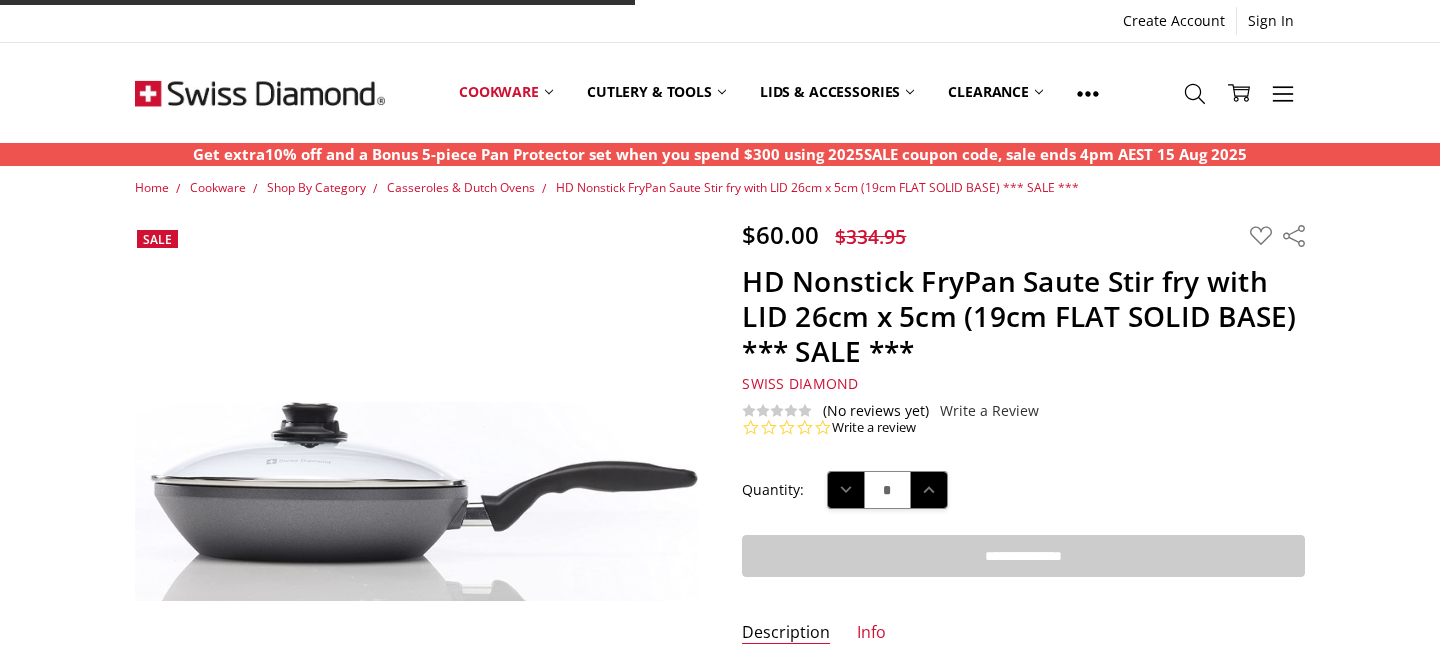 type on "**********" 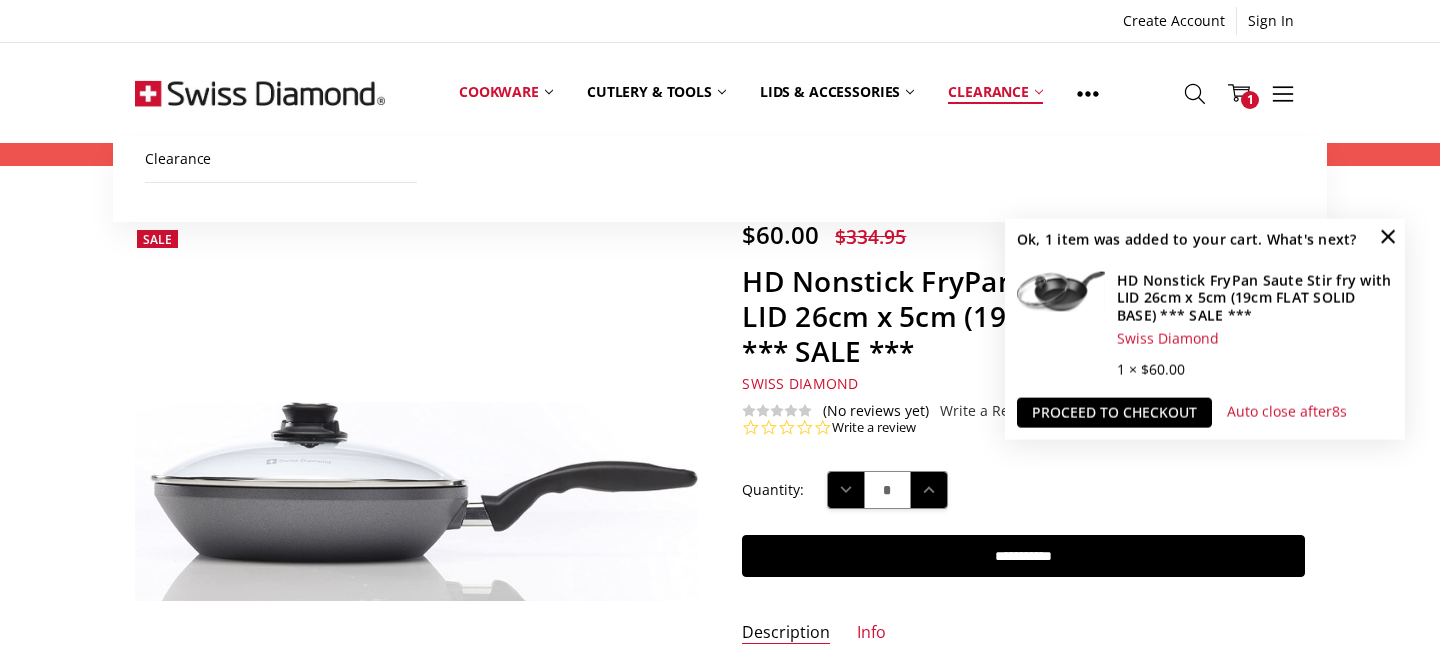 click on "Clearance" at bounding box center [995, 92] 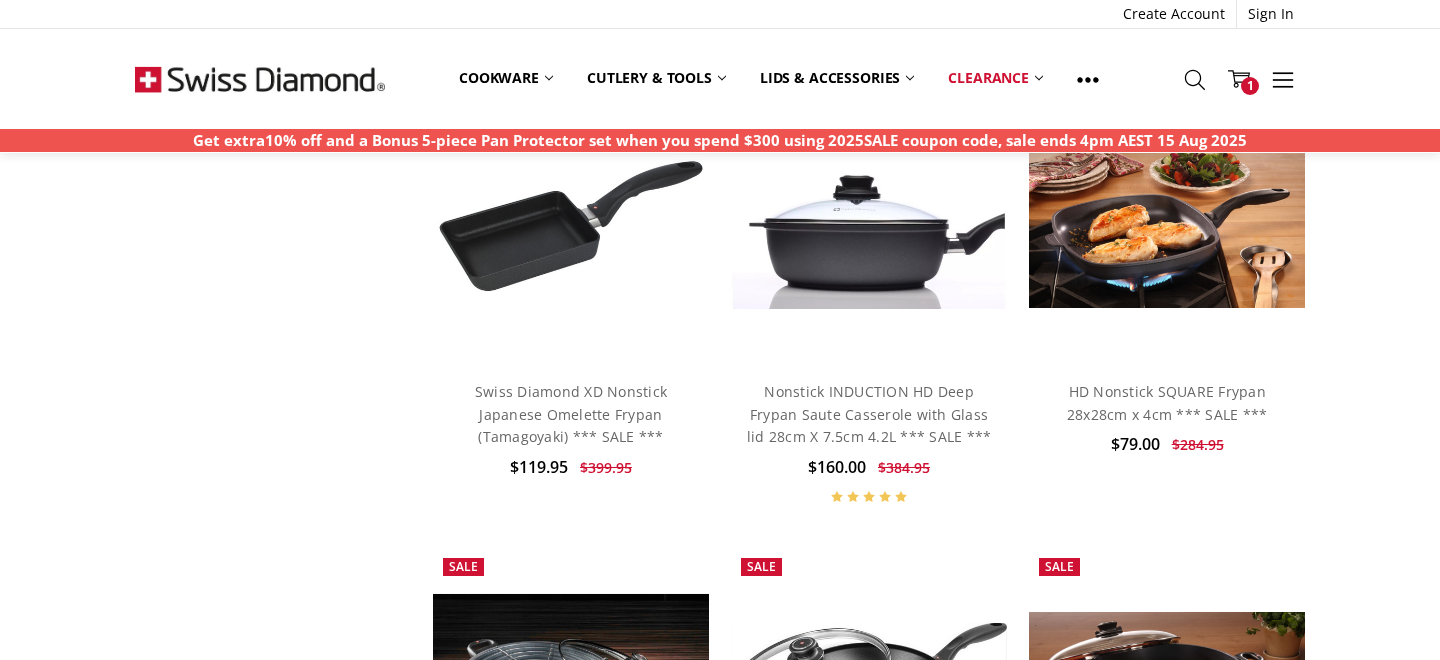 scroll, scrollTop: 1034, scrollLeft: 0, axis: vertical 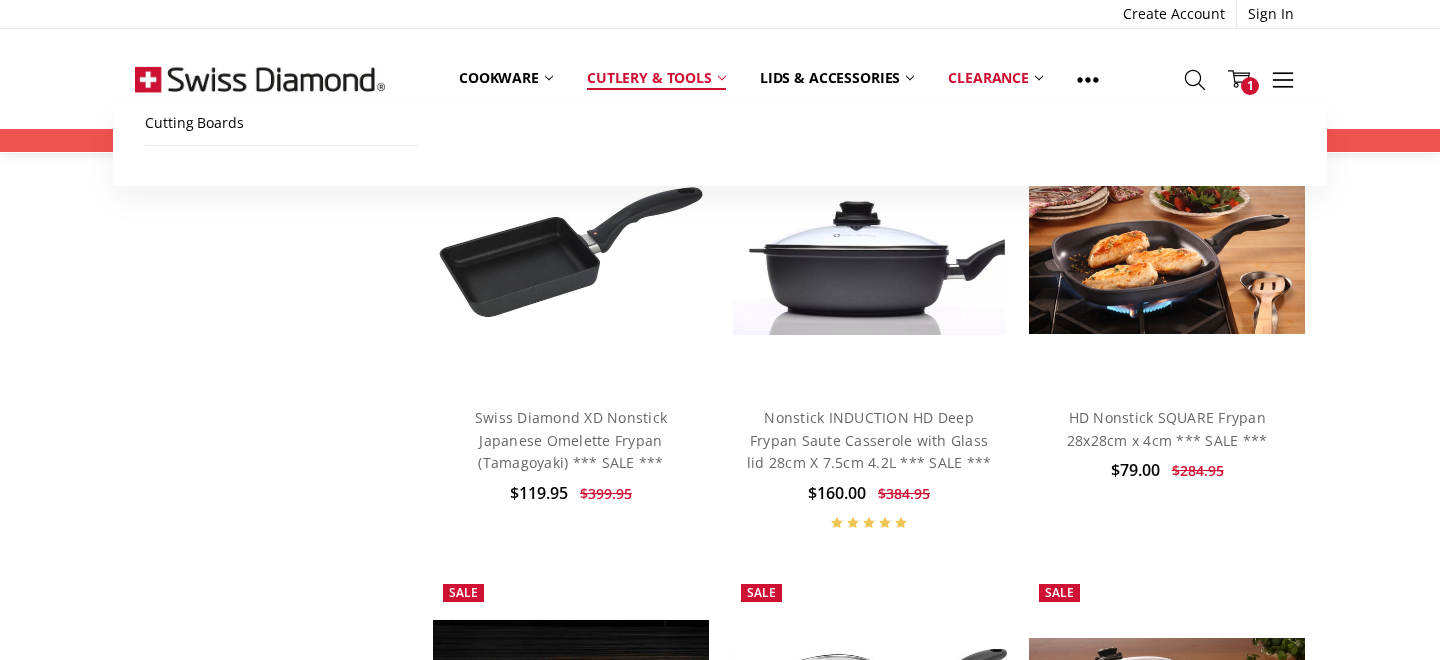 click on "Cutlery & Tools" at bounding box center [656, 78] 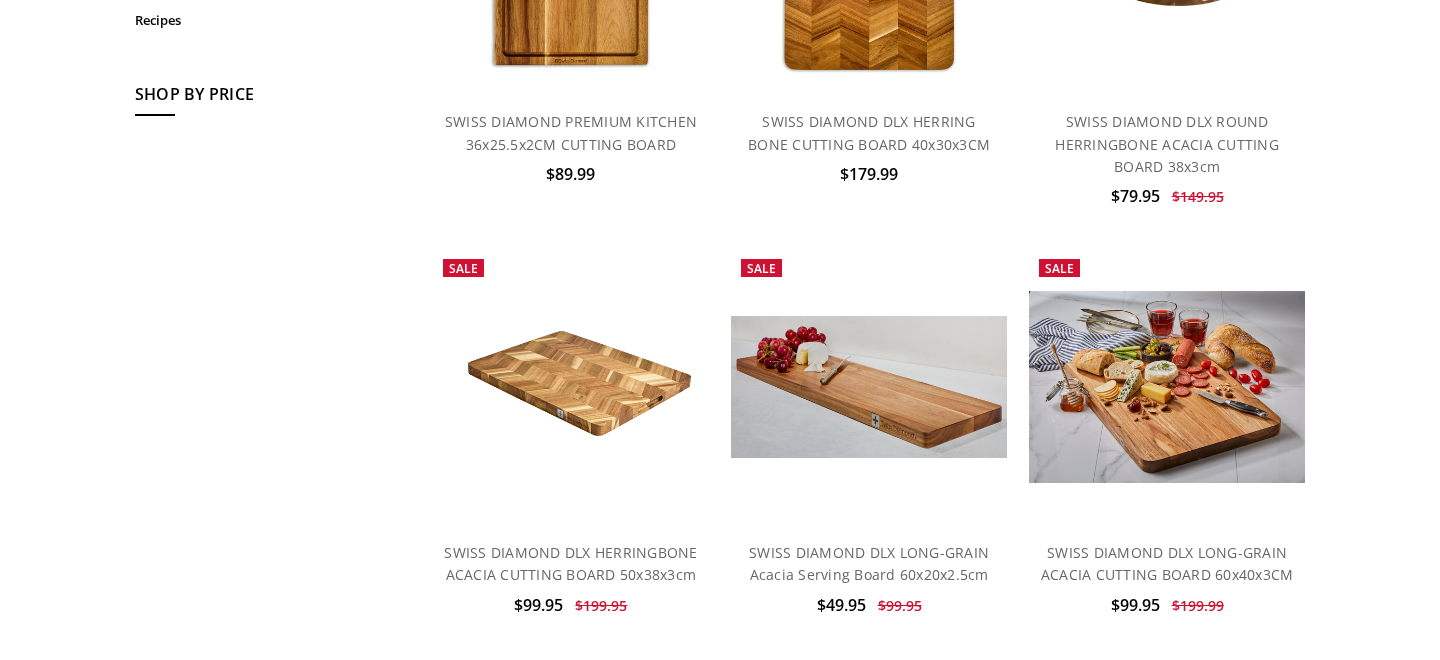 scroll, scrollTop: 0, scrollLeft: 0, axis: both 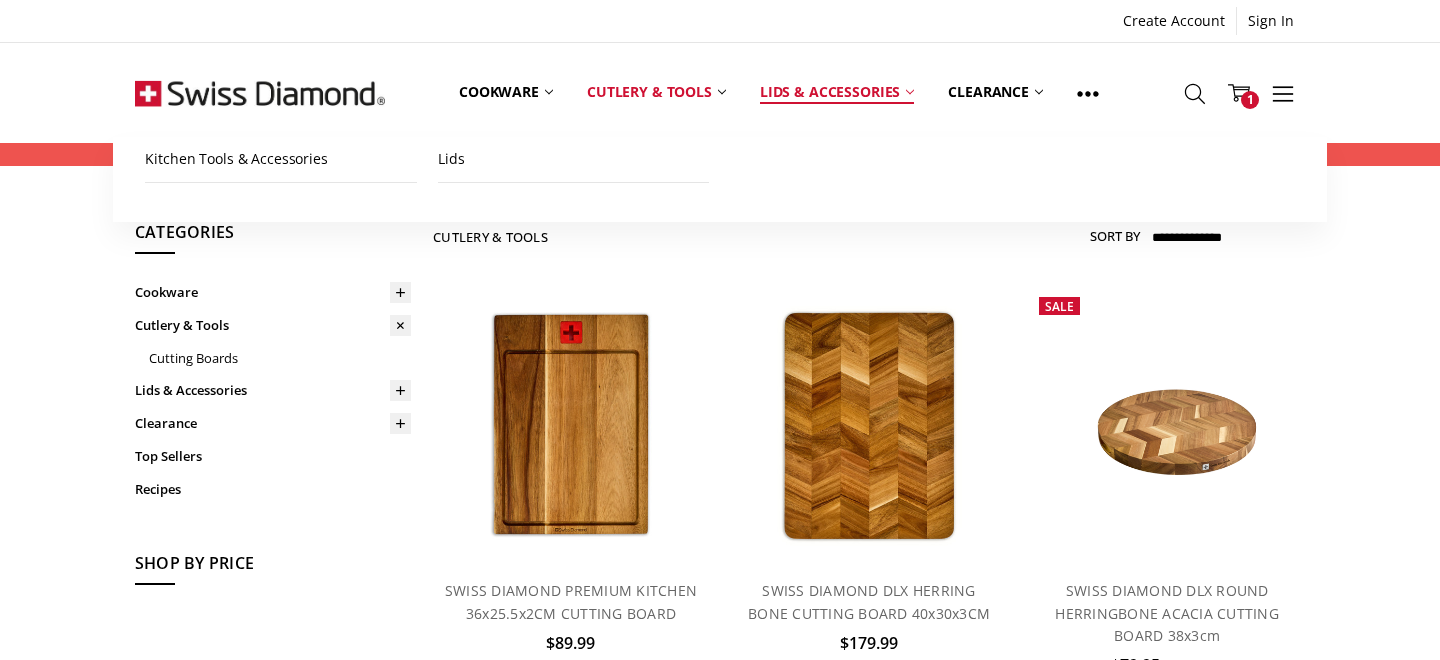 click on "Lids & Accessories" at bounding box center [837, 92] 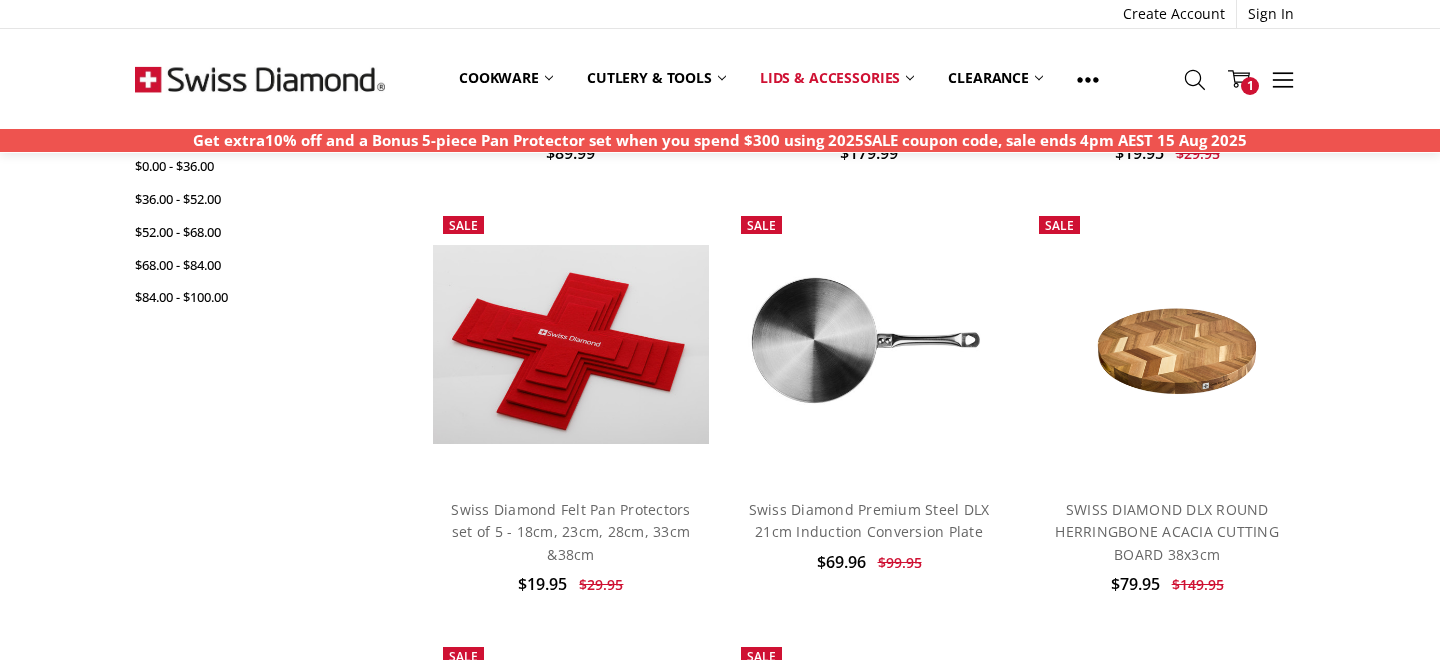scroll, scrollTop: 490, scrollLeft: 0, axis: vertical 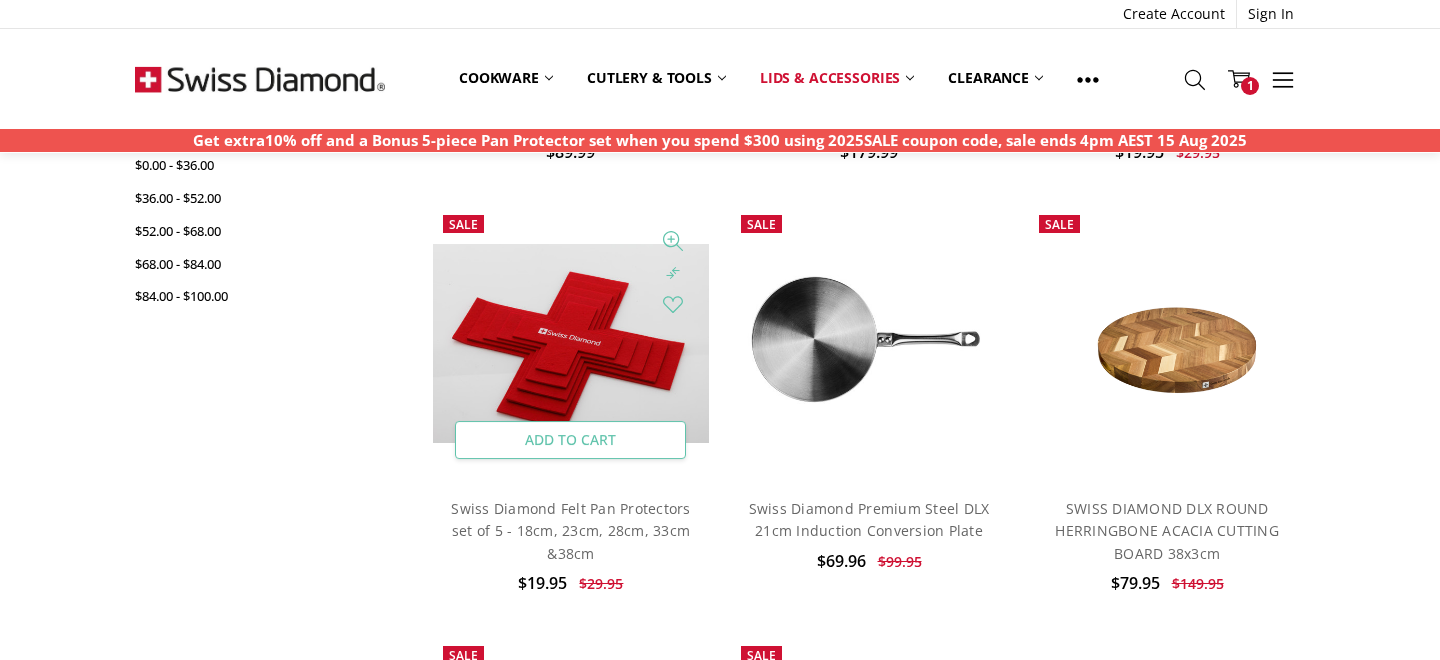 click on "Add to Cart" at bounding box center [570, 440] 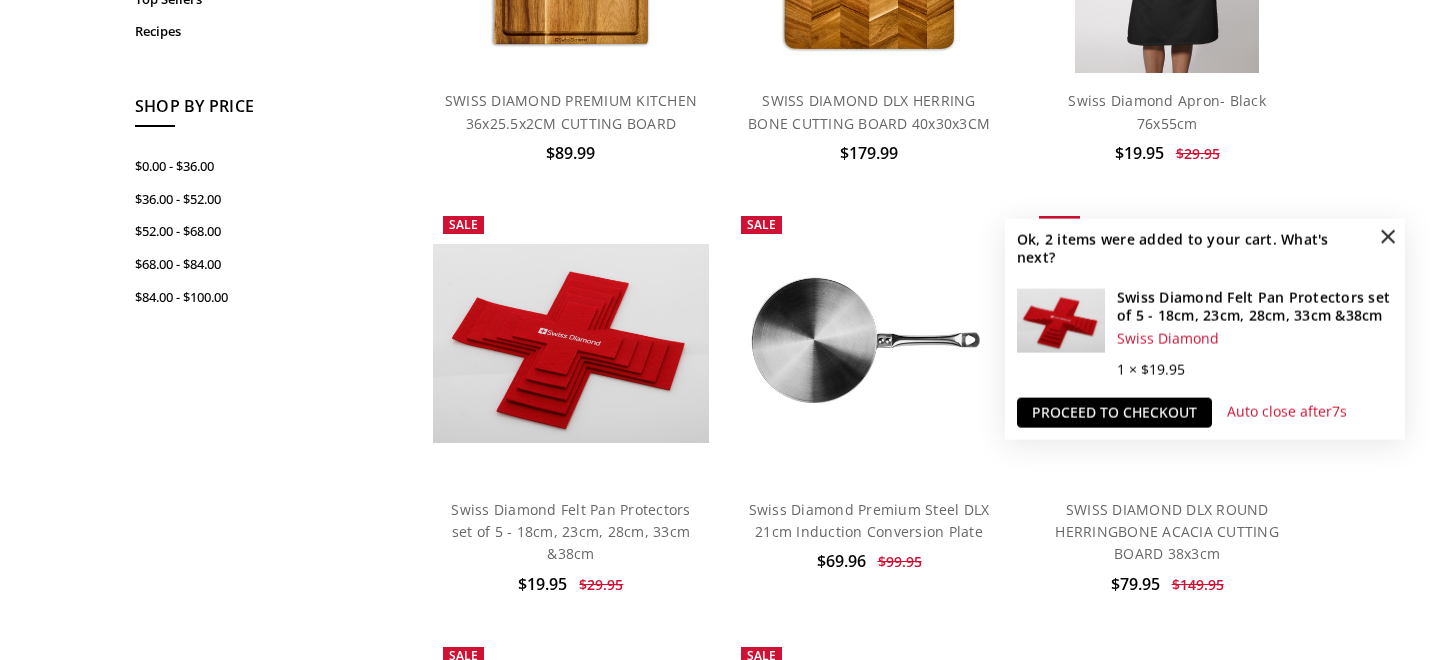 click on "×" at bounding box center (1388, 236) 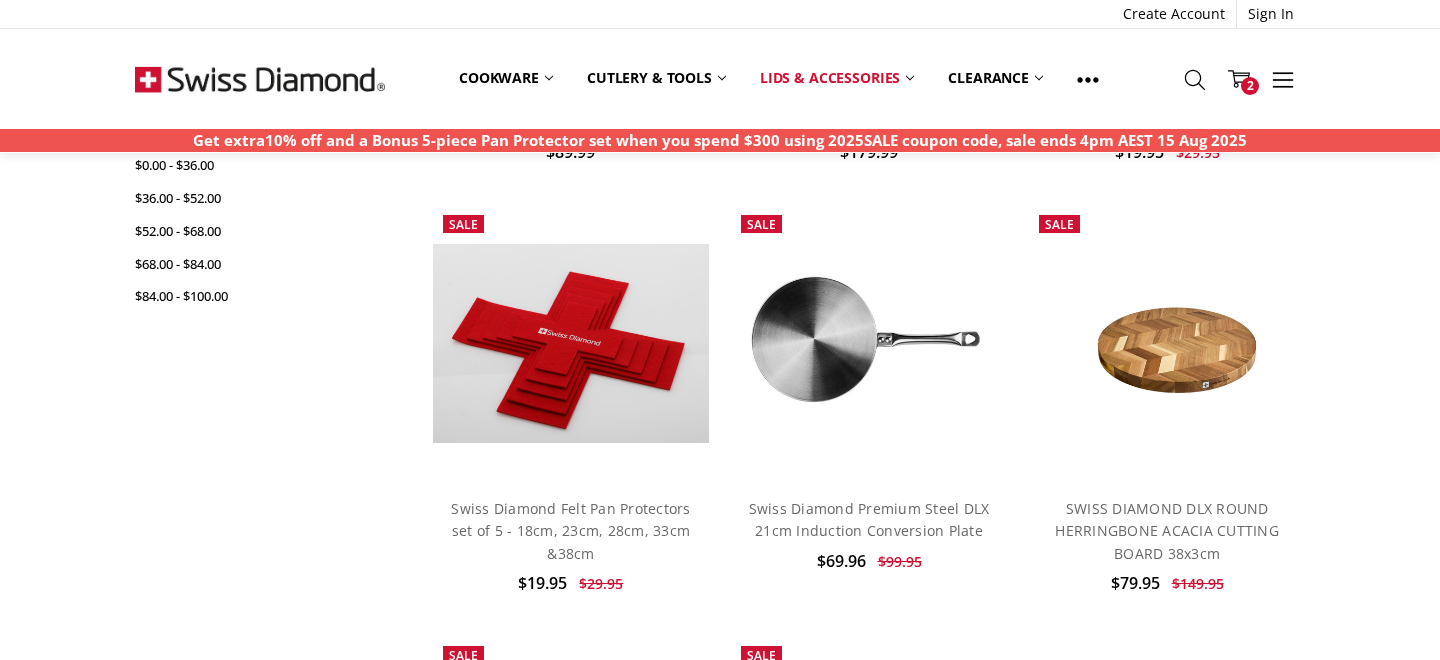 scroll, scrollTop: 0, scrollLeft: 0, axis: both 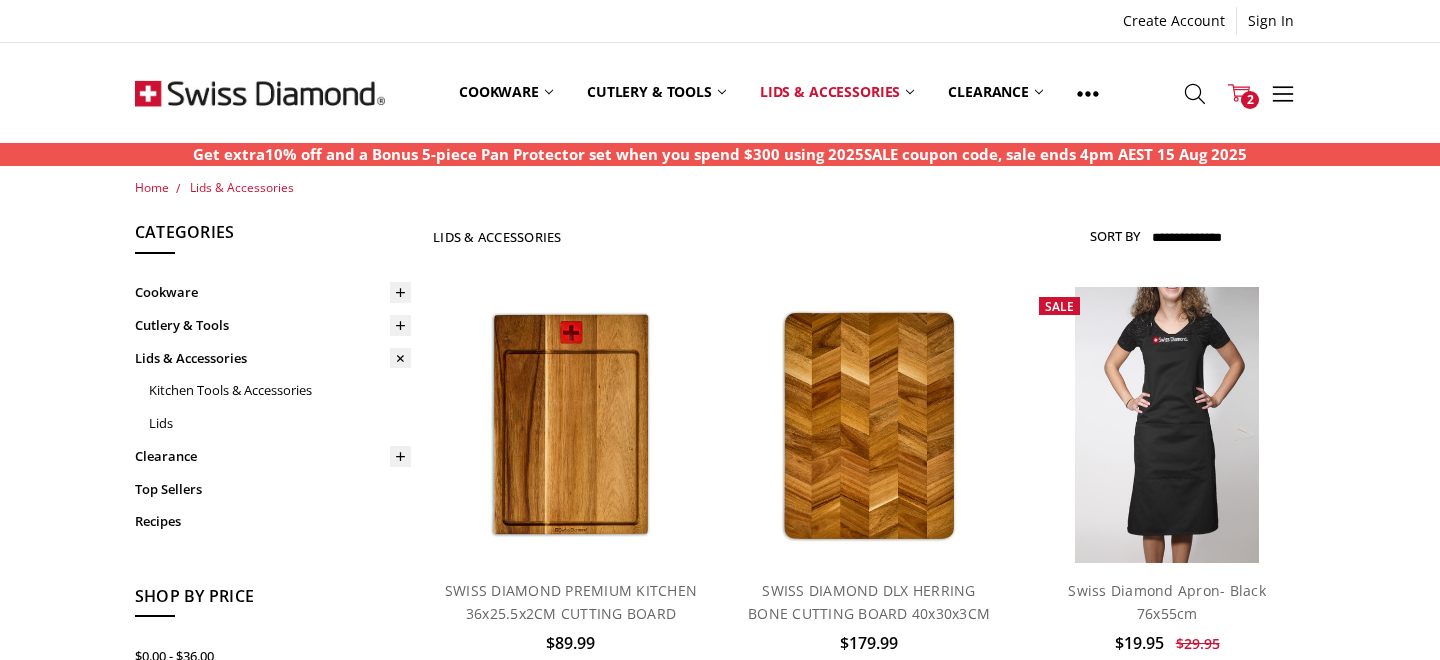 click on "2" at bounding box center [1250, 100] 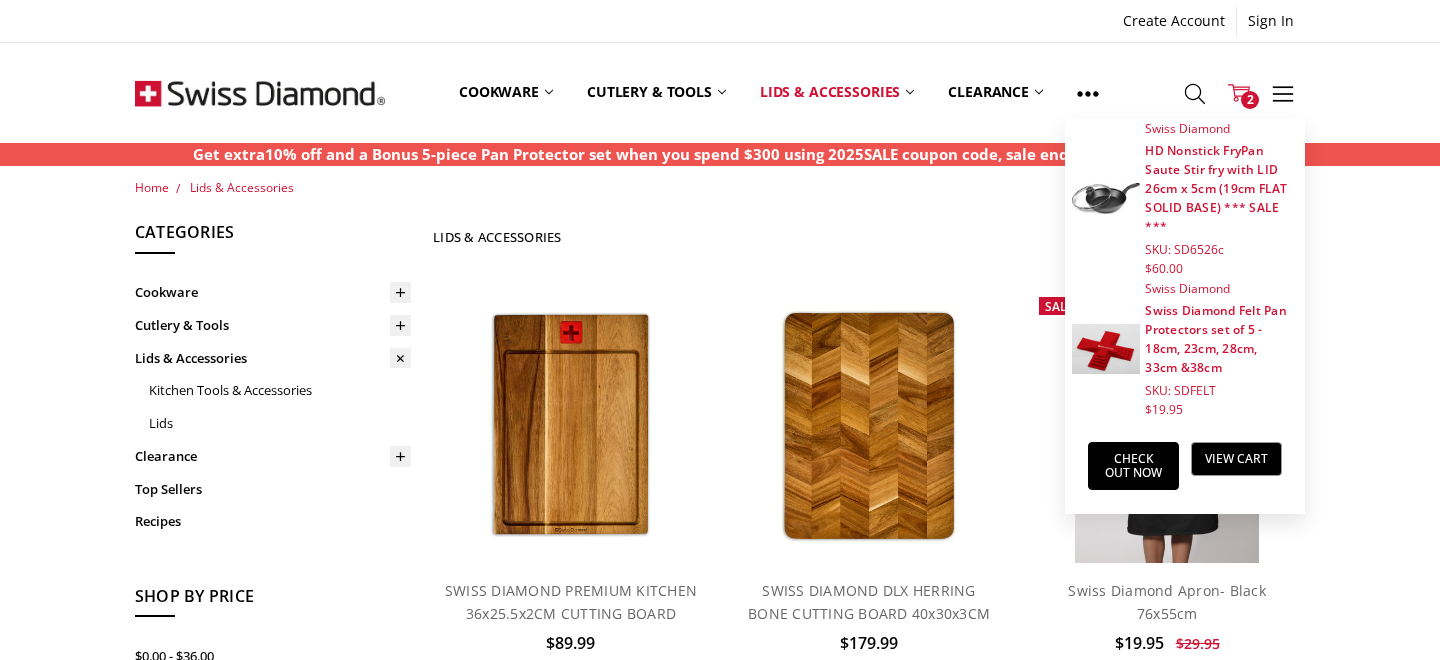 click on "Home
Lids & Accessories
Show Filters
Filter
Browse by
Categories
Cookware
Shop By Collection
Cutting Boards
Hard Anodised
Induction Compatible
Nonstick Clad
Premium Steel
Premium Steel - DLX
Swiss Diamond HD
XD+ Nonstick" at bounding box center (720, 1060) 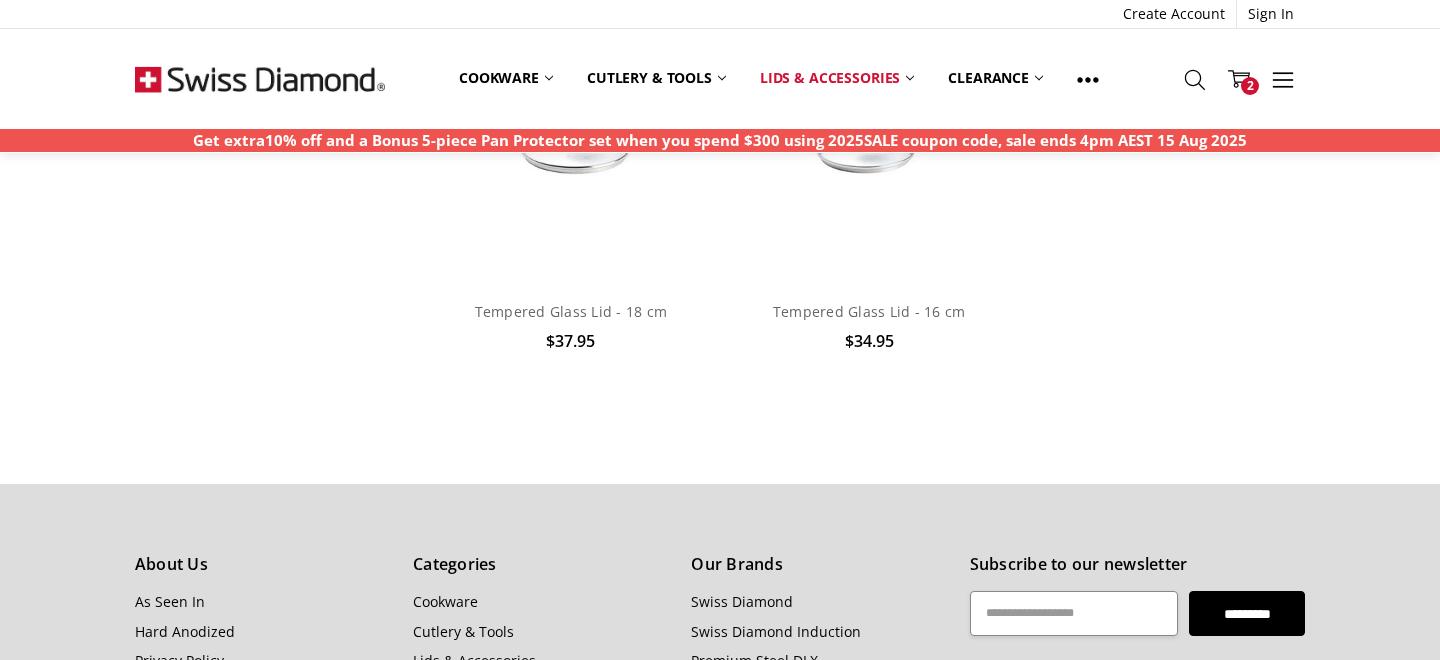 scroll, scrollTop: 3577, scrollLeft: 0, axis: vertical 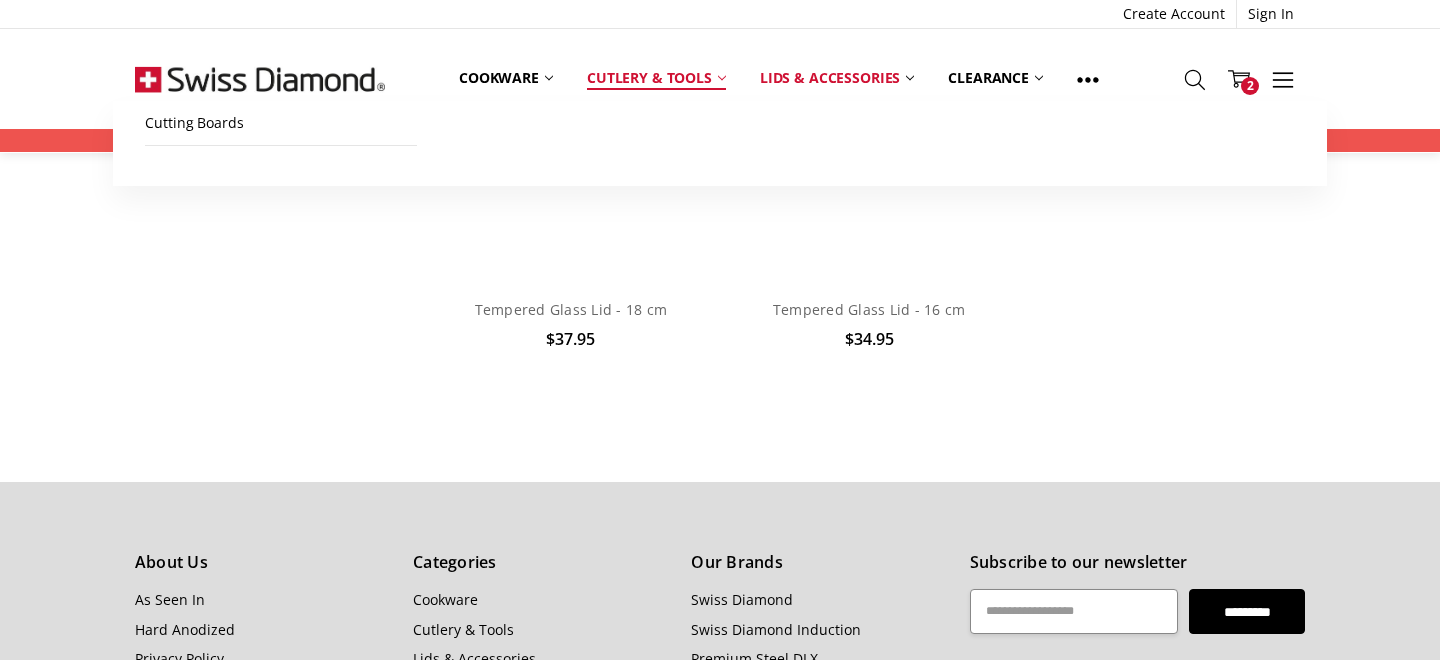 click on "Cutlery & Tools" at bounding box center [656, 78] 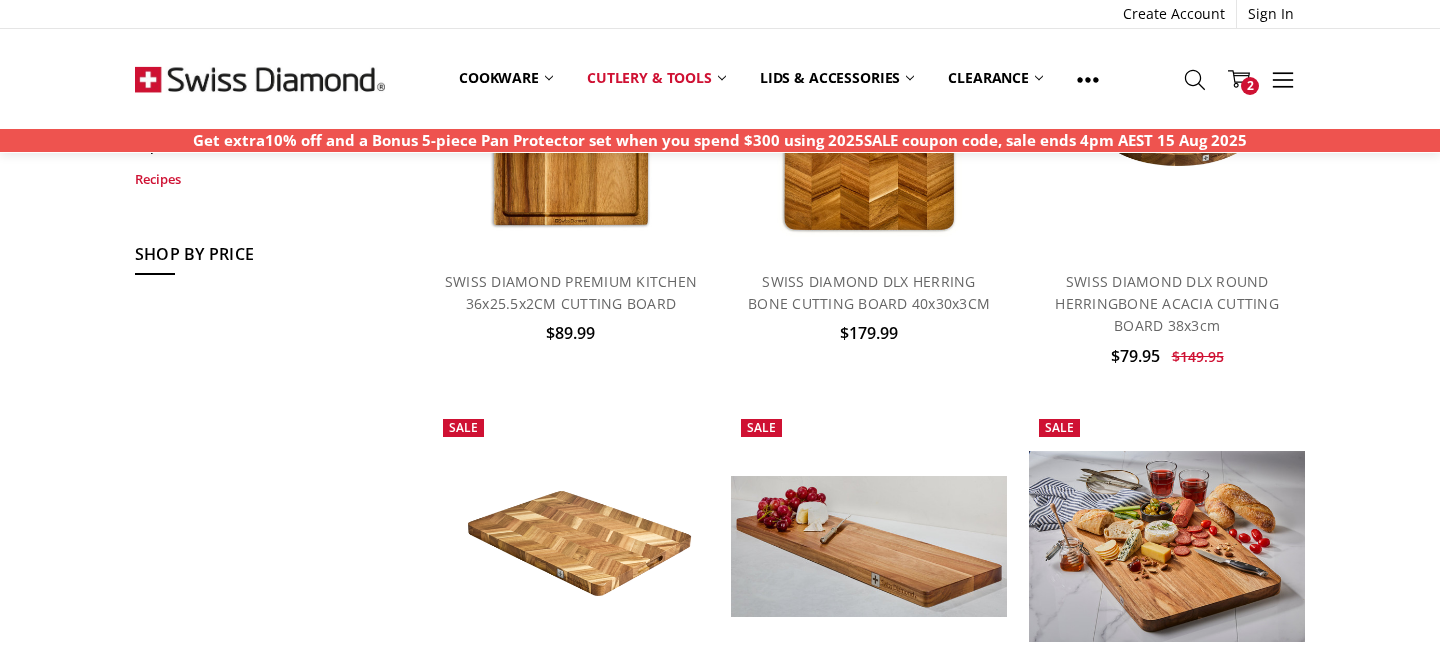 scroll, scrollTop: 0, scrollLeft: 0, axis: both 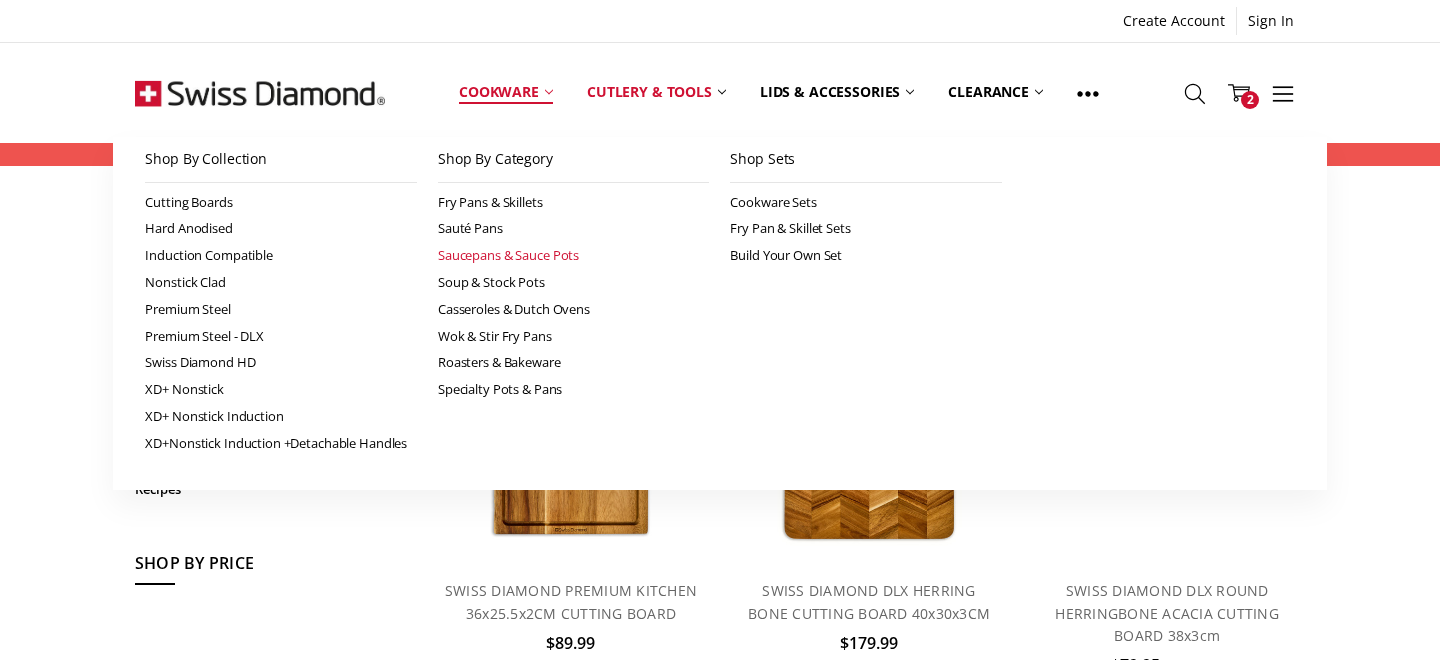 click on "Saucepans & Sauce Pots" at bounding box center (574, 255) 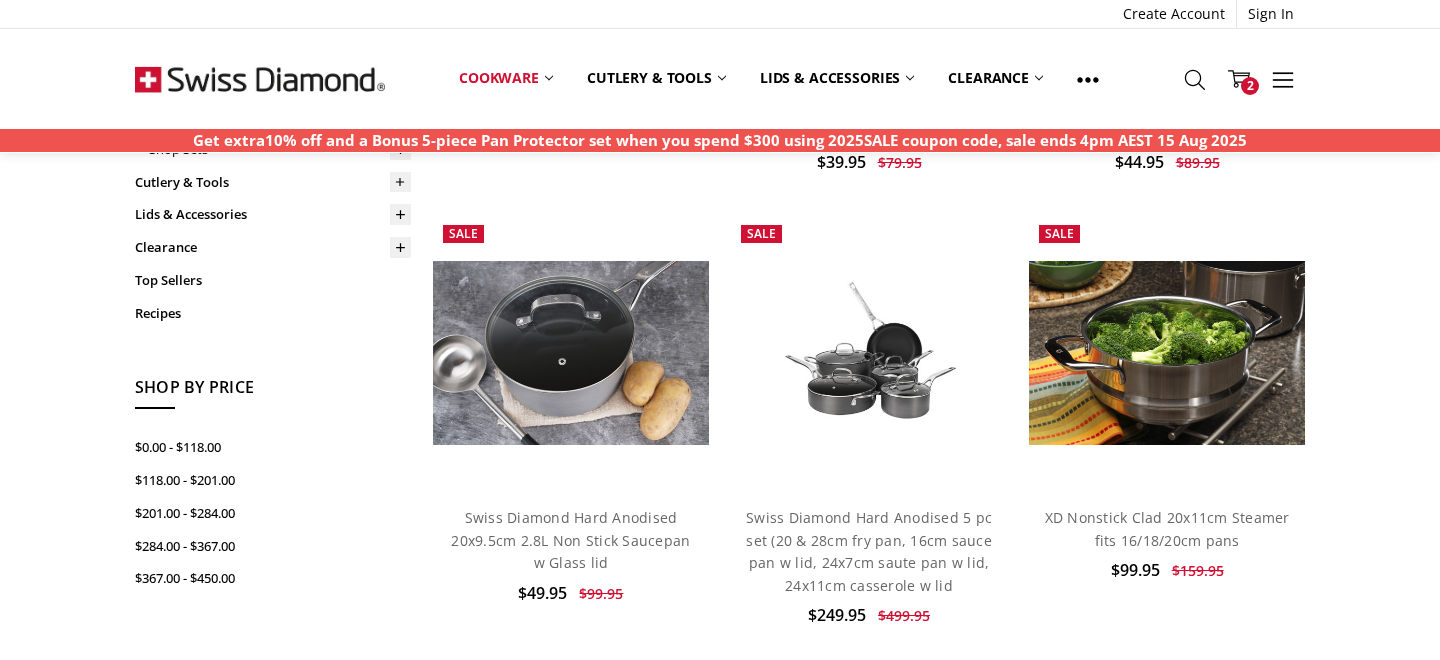 scroll, scrollTop: 508, scrollLeft: 0, axis: vertical 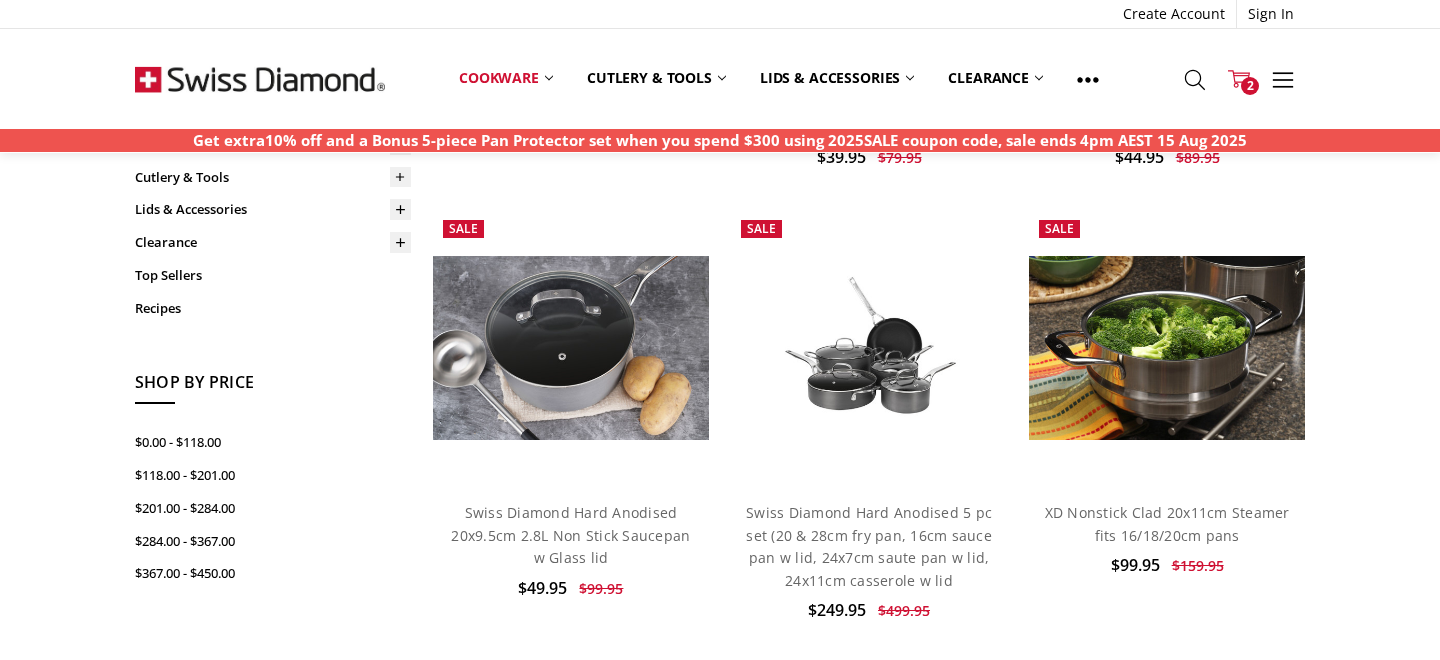 click on "2" at bounding box center [1250, 86] 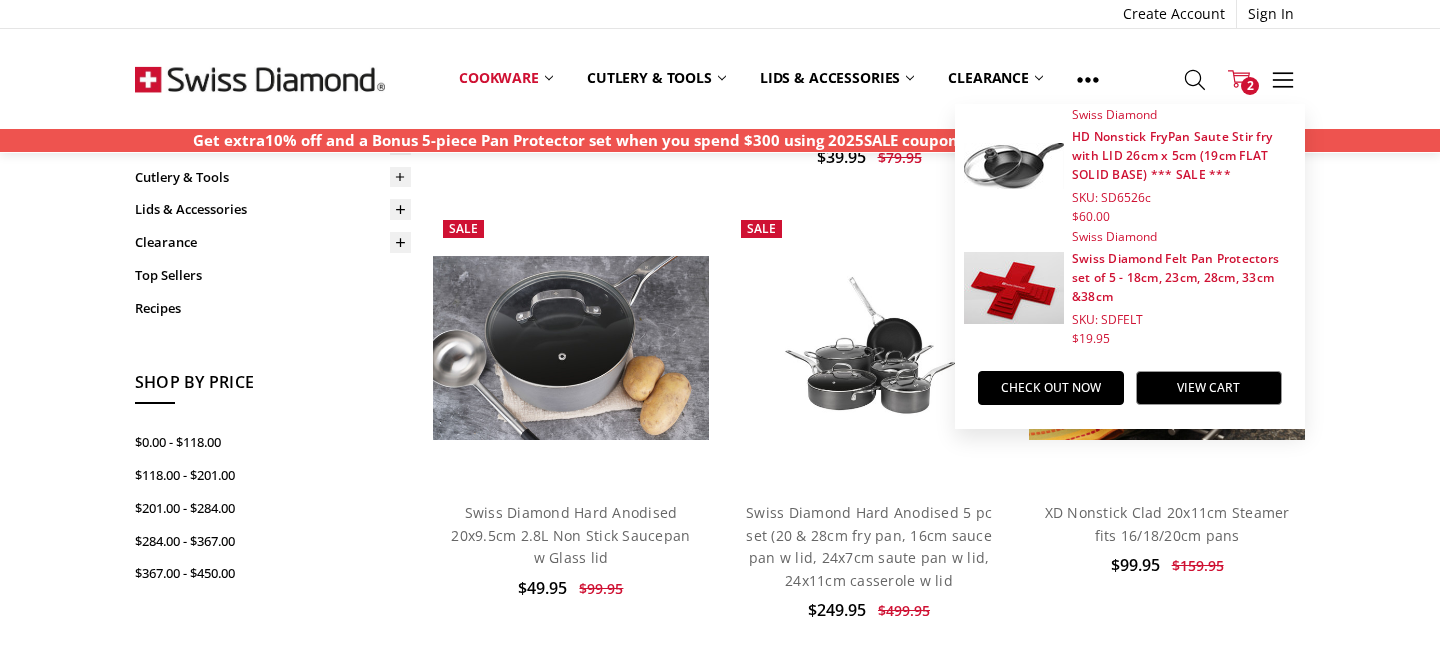 click on "Home
Cookware
Shop By Category
Saucepans & Sauce Pots
Show Filters
Filter
Browse by
Categories
Cookware
Shop By Collection
Cutting Boards
Hard Anodised
Induction Compatible
Nonstick Clad" at bounding box center (720, 586) 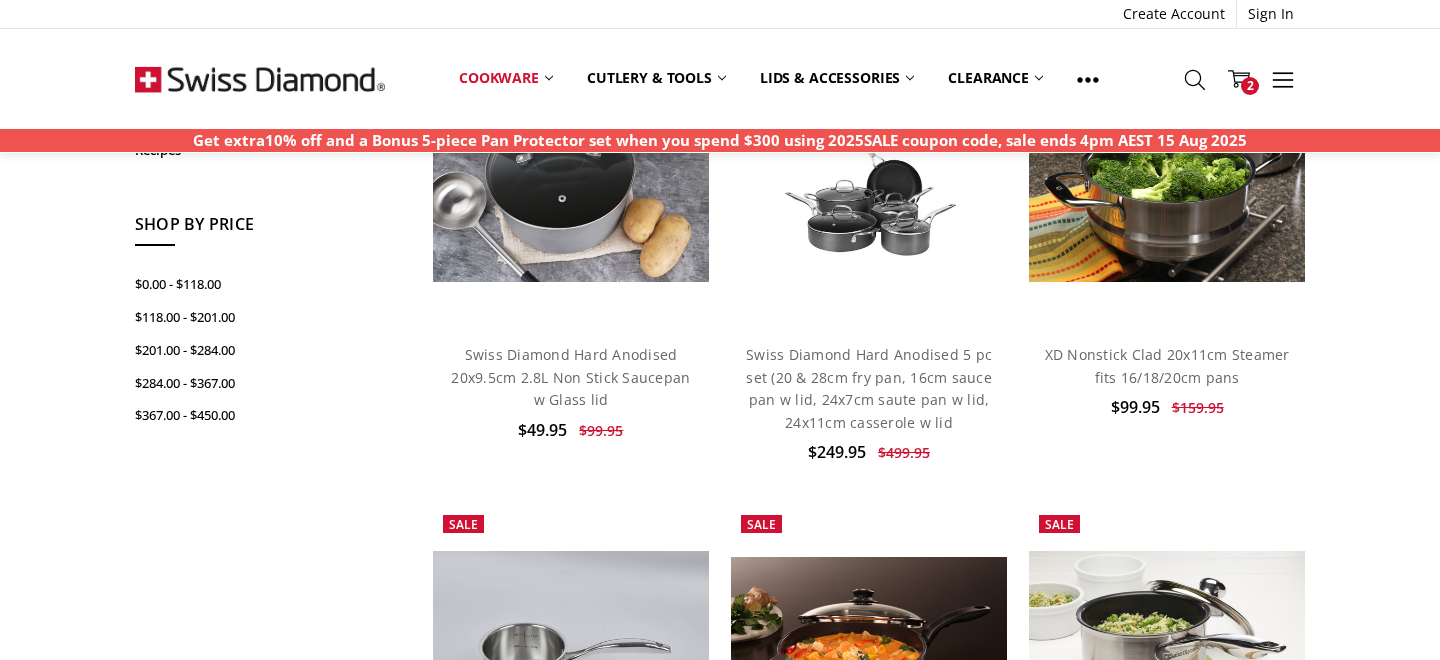 scroll, scrollTop: 664, scrollLeft: 0, axis: vertical 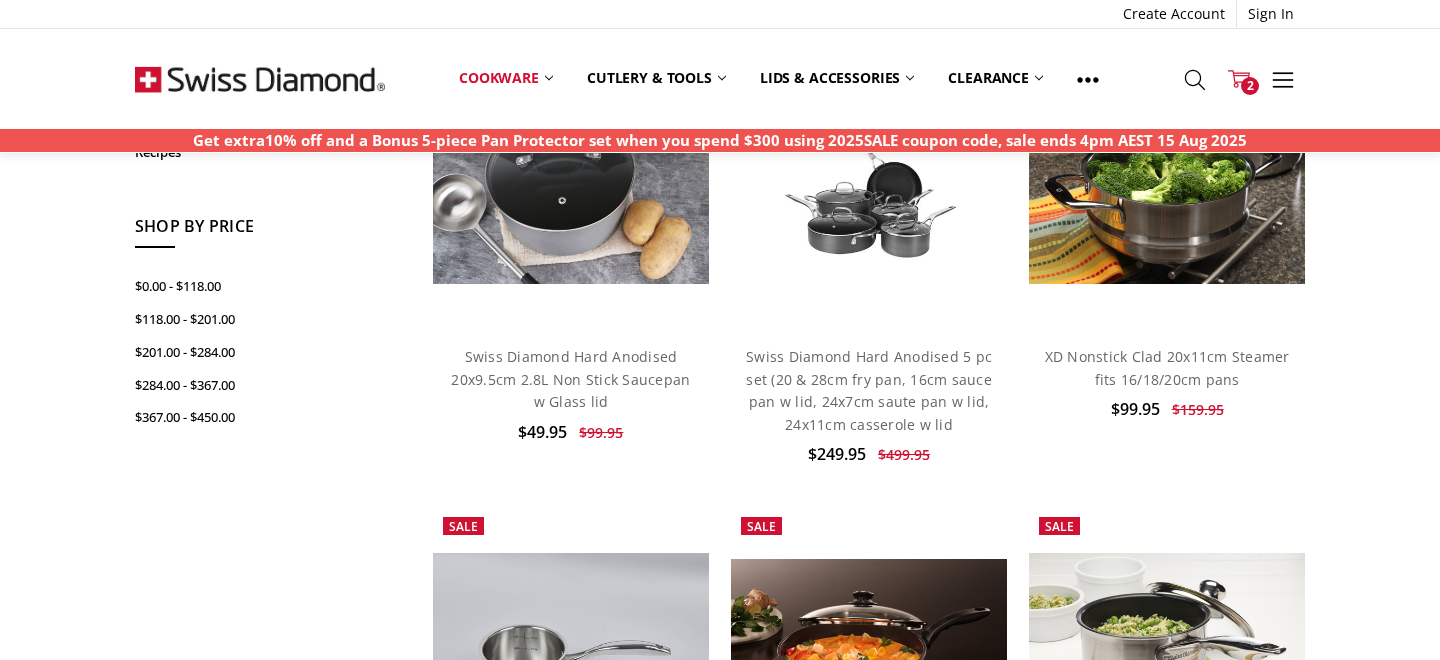 click on "2" at bounding box center (1250, 86) 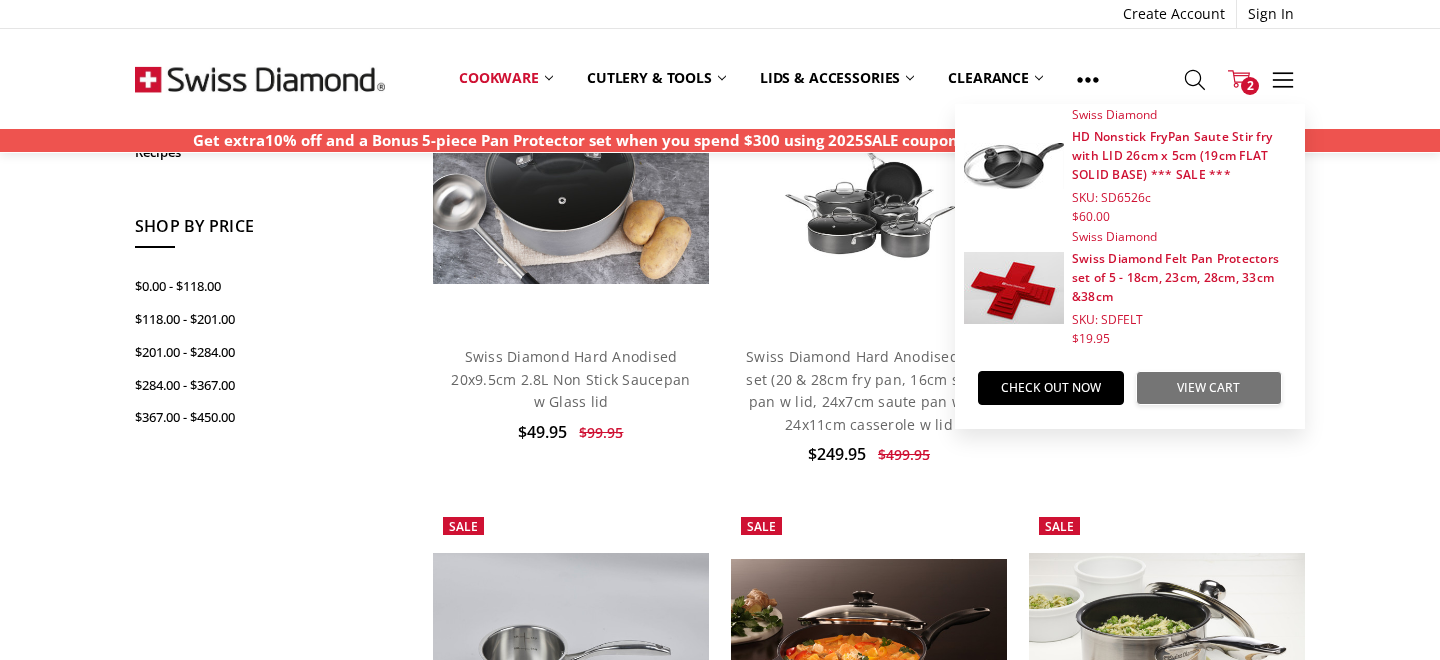 click on "View Cart" at bounding box center [1209, 388] 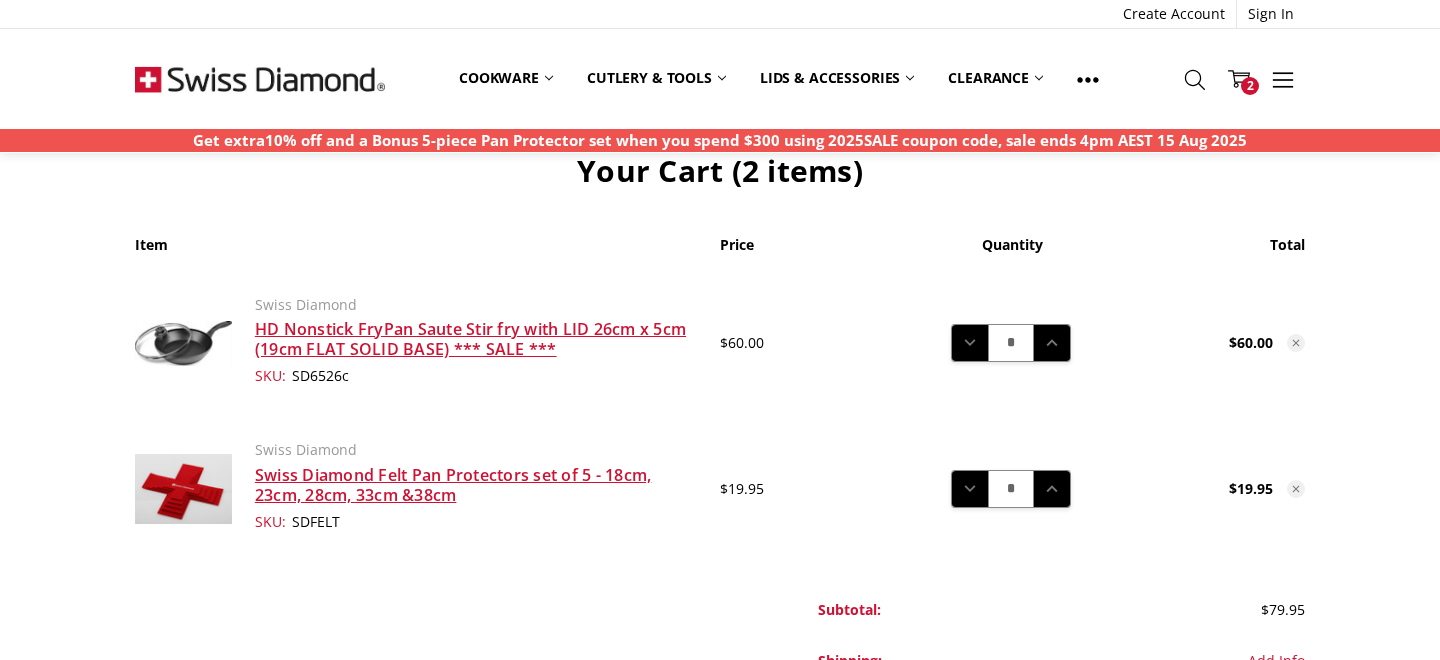 scroll, scrollTop: 73, scrollLeft: 0, axis: vertical 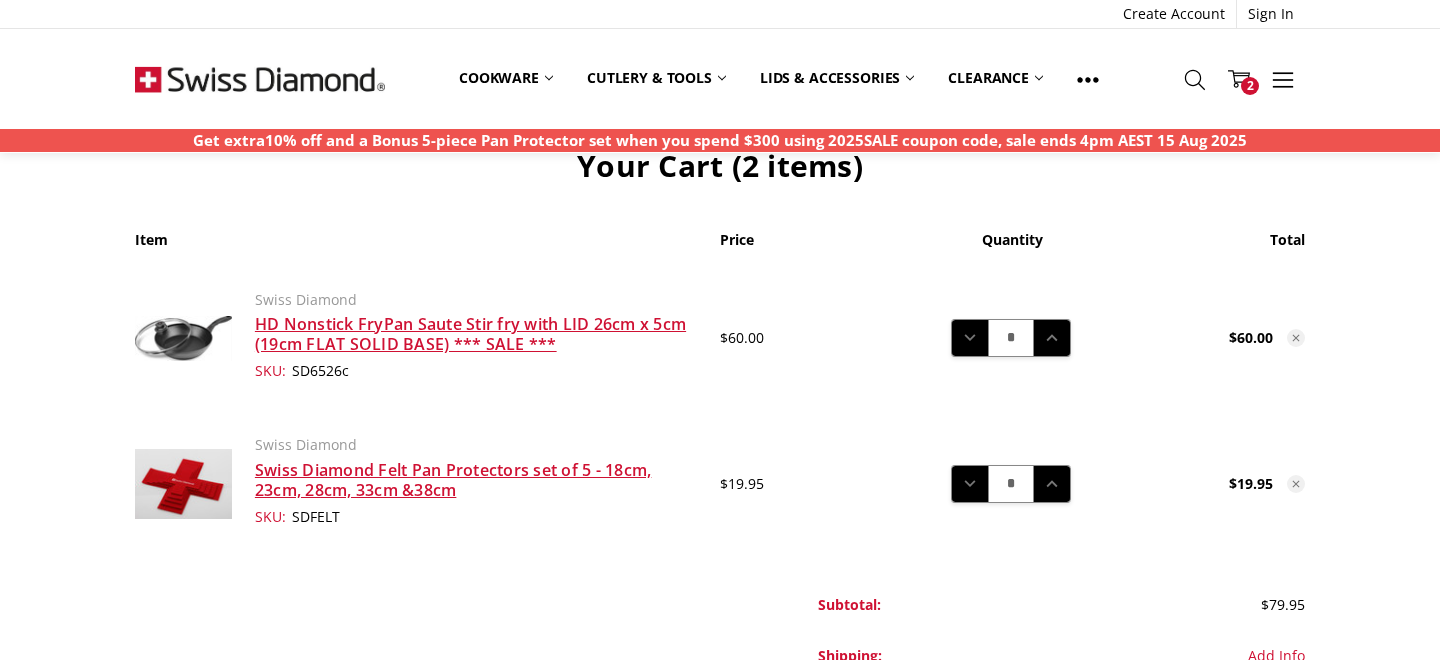 click 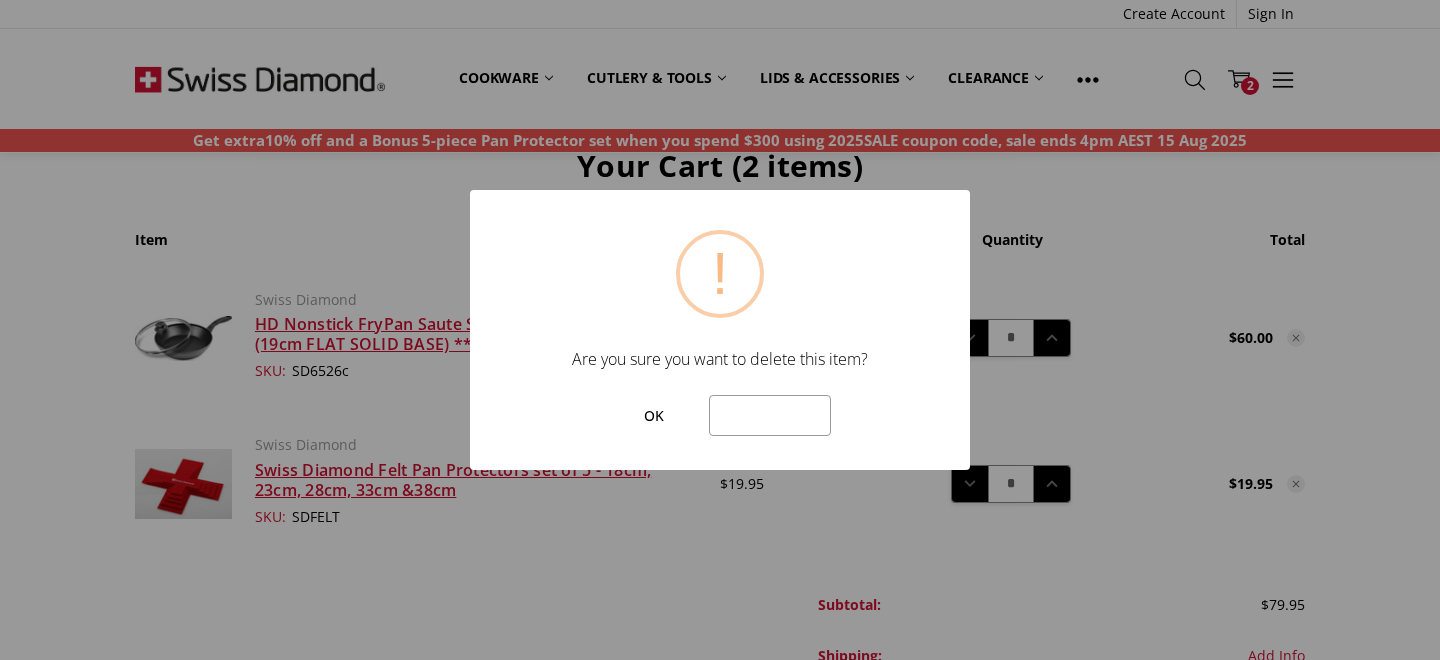 click on "OK" at bounding box center (653, 416) 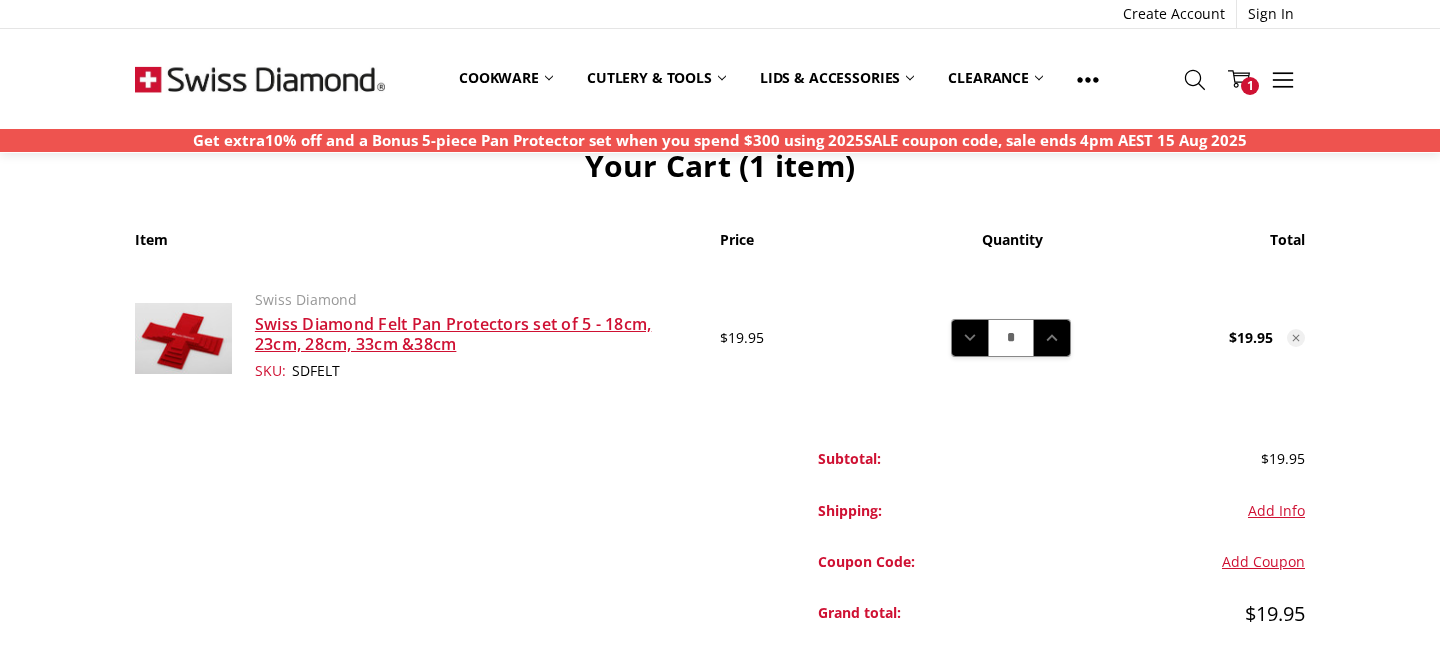 click 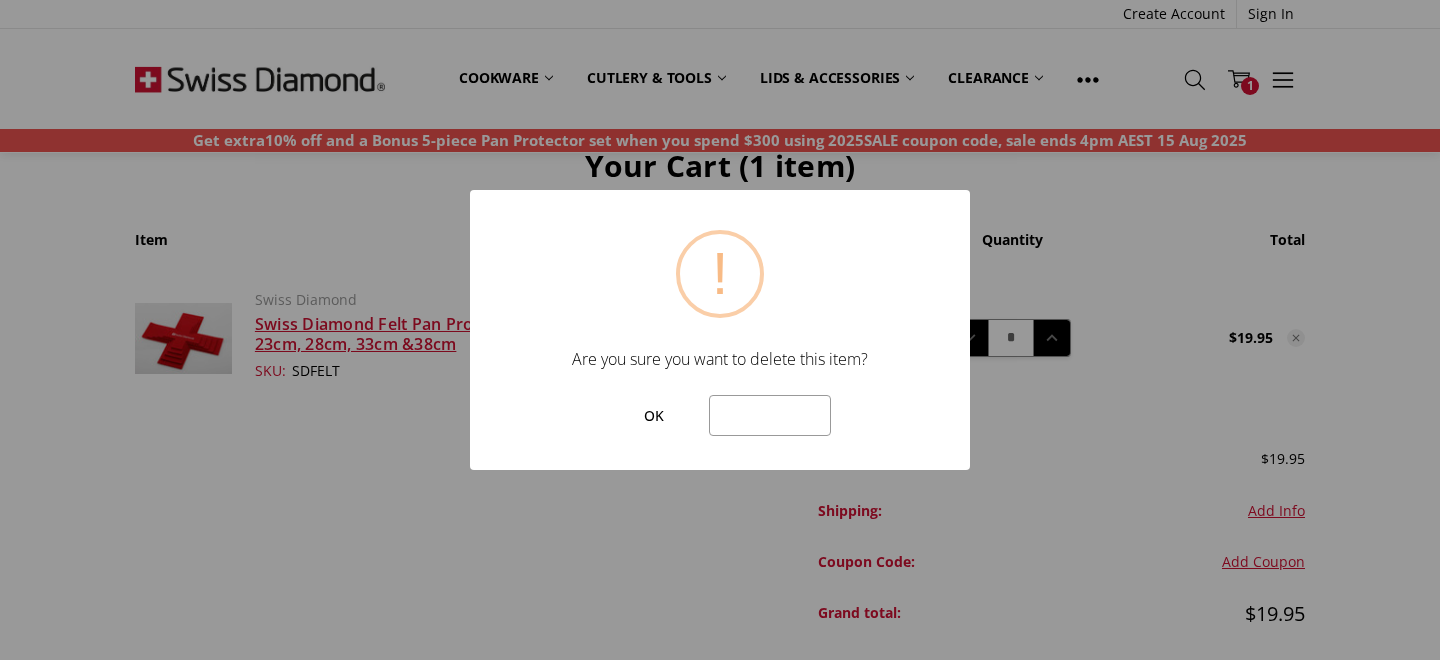 click on "OK" at bounding box center [653, 416] 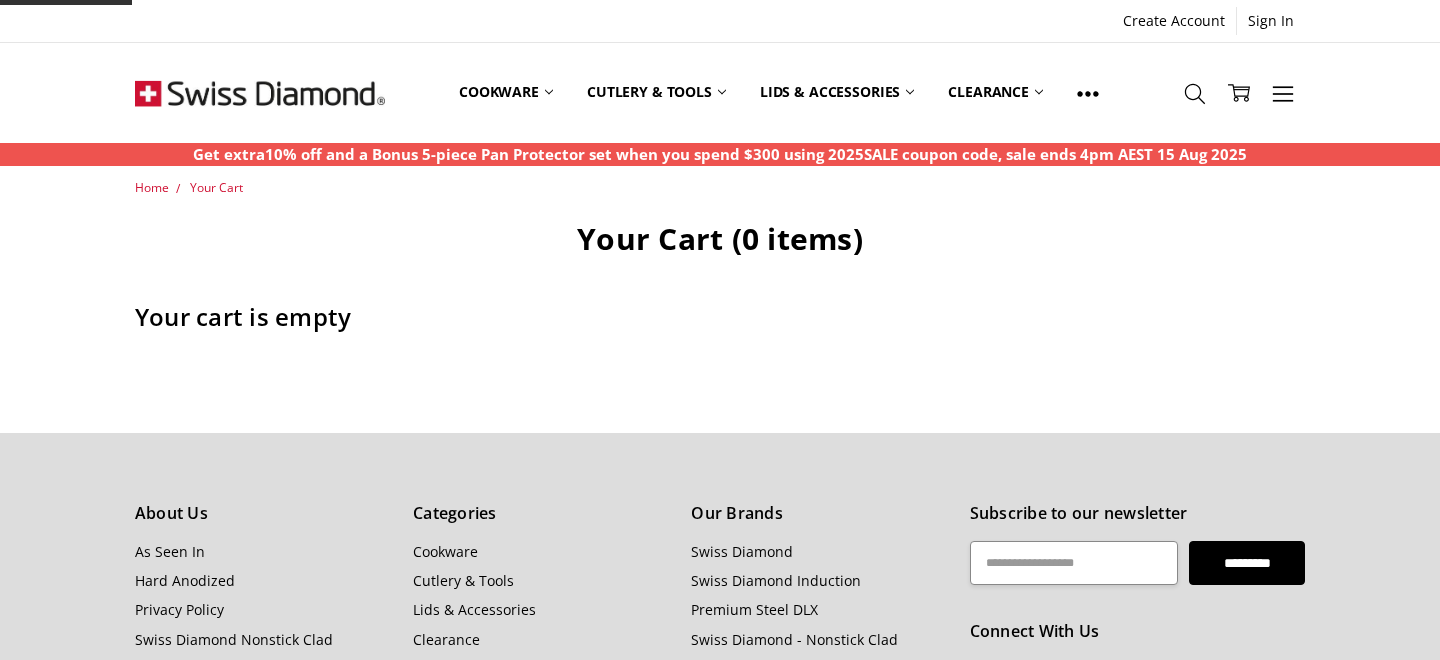 scroll, scrollTop: 73, scrollLeft: 0, axis: vertical 